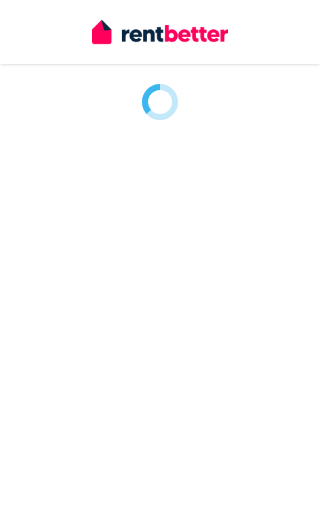 scroll, scrollTop: 0, scrollLeft: 0, axis: both 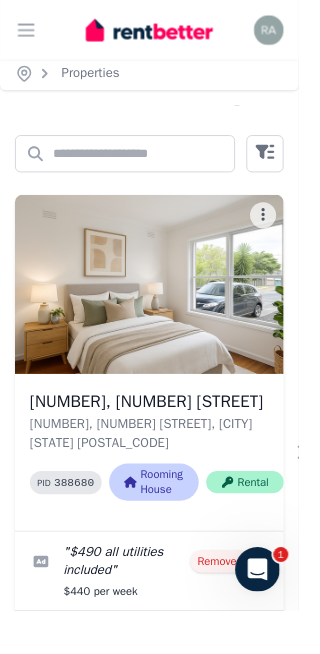 click 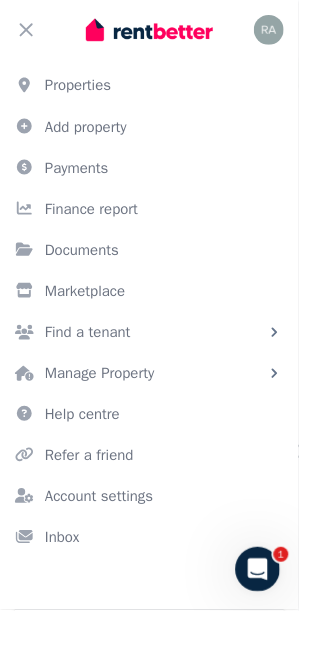 click on "Properties" at bounding box center (160, 92) 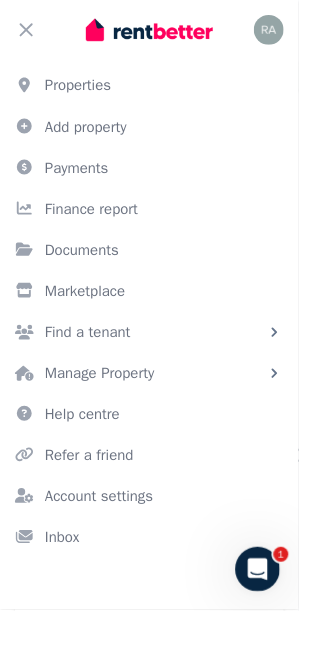 click on "Properties" at bounding box center [160, 92] 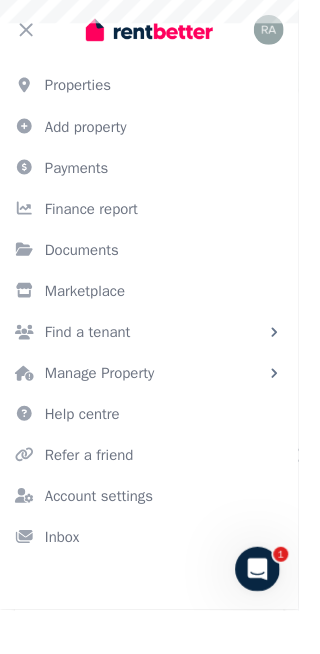 click 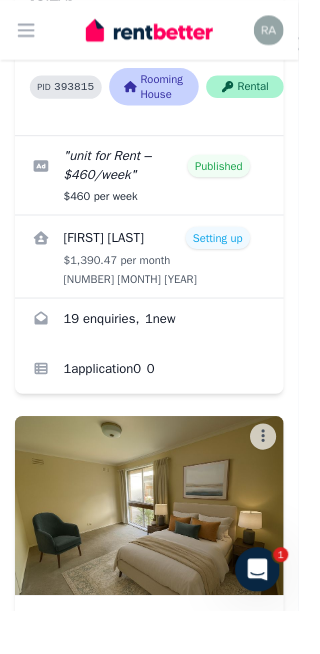 scroll, scrollTop: 2343, scrollLeft: 0, axis: vertical 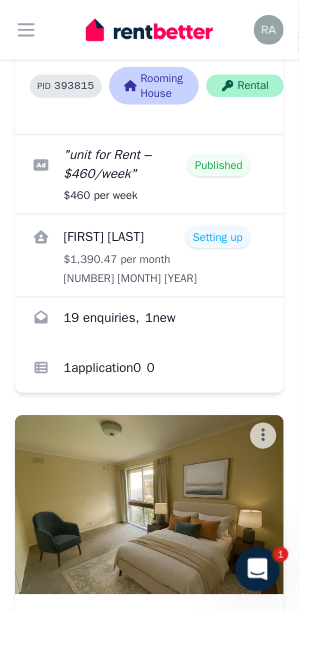 click at bounding box center [160, 397] 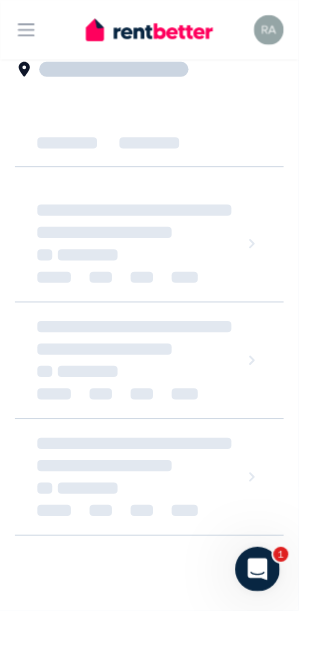 scroll, scrollTop: 0, scrollLeft: 0, axis: both 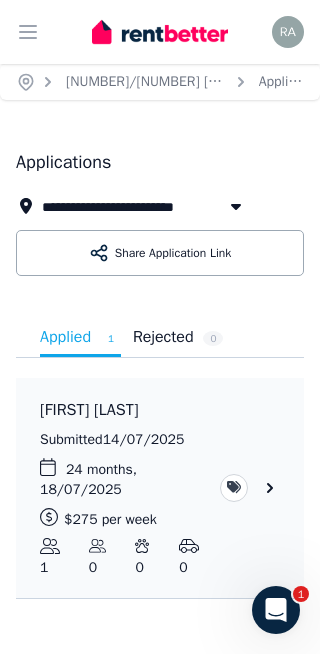 click on "[NUMBER]/[NUMBER] [STREET], [CITY]" at bounding box center [184, 81] 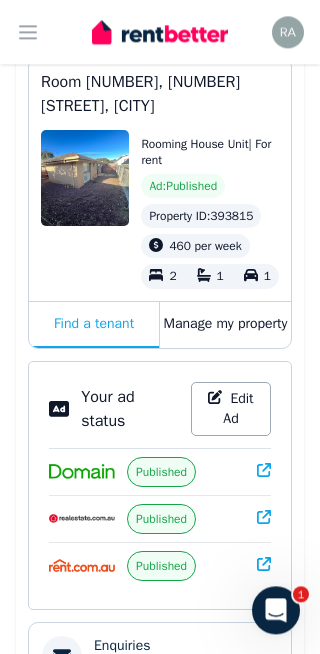 click on "Manage my property" at bounding box center [225, 325] 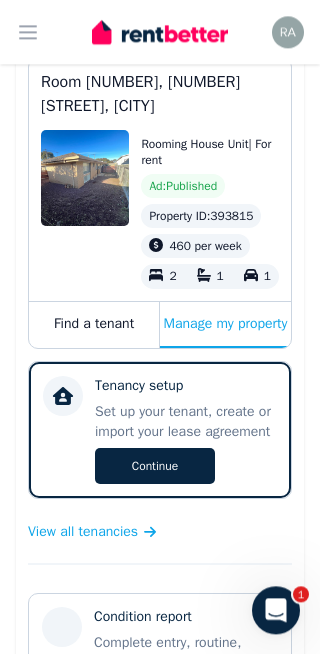 scroll, scrollTop: 193, scrollLeft: 0, axis: vertical 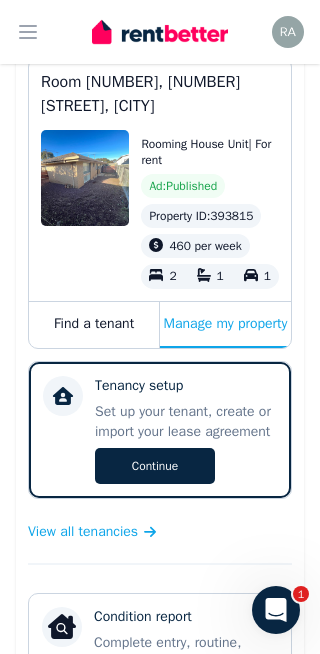 click on "Continue" at bounding box center [155, 466] 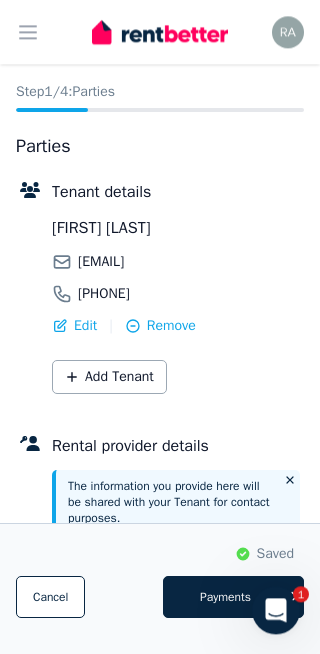 scroll, scrollTop: 102, scrollLeft: 0, axis: vertical 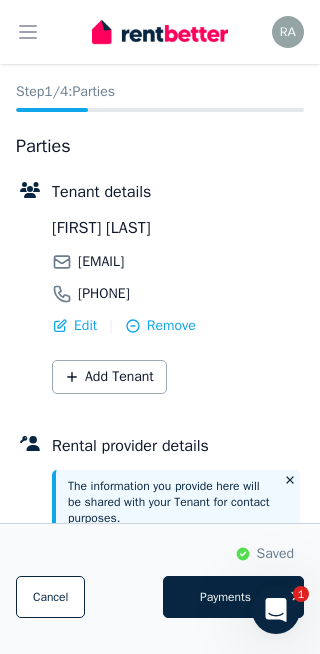 click on "Cancel setup" at bounding box center [50, 597] 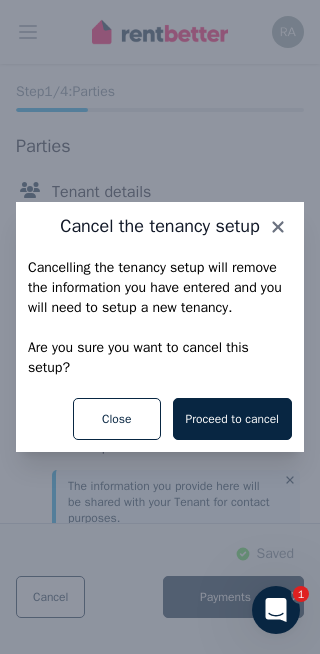 click on "Proceed to cancel" at bounding box center (232, 419) 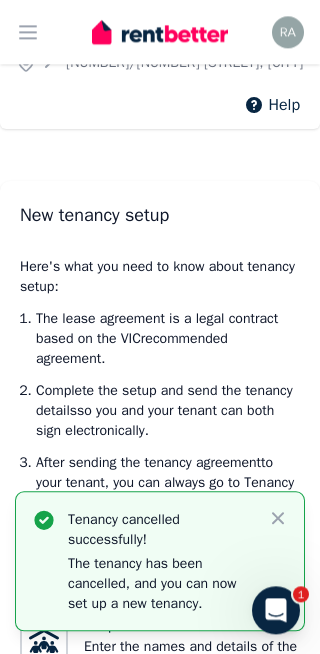 scroll, scrollTop: 0, scrollLeft: 0, axis: both 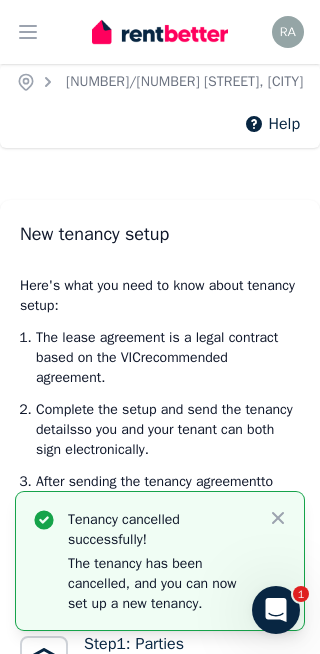 click 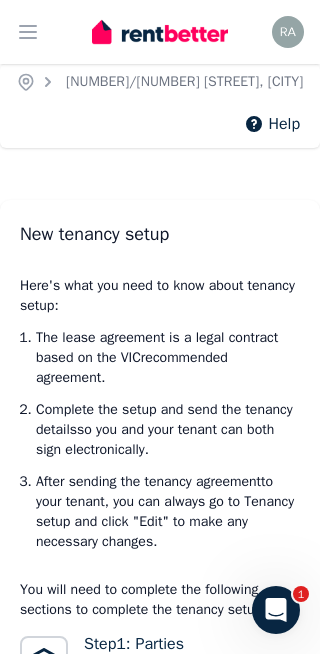 click 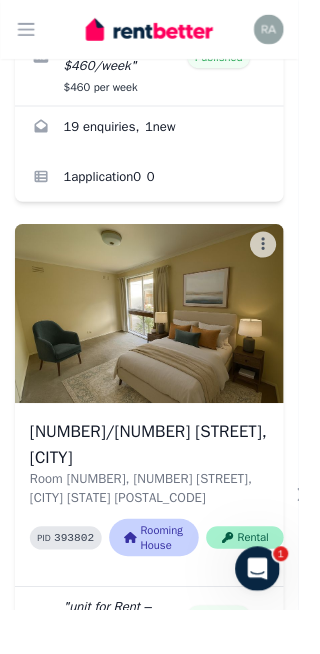 scroll, scrollTop: 2459, scrollLeft: 0, axis: vertical 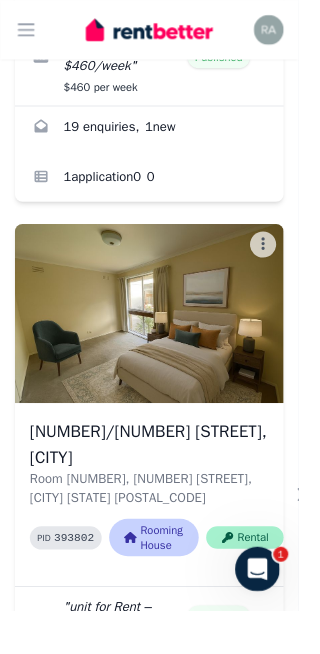 click at bounding box center (160, 336) 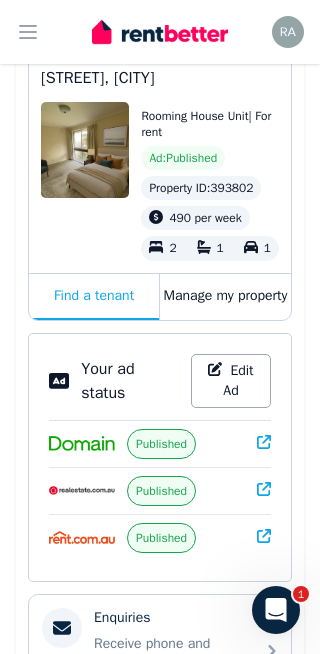 scroll, scrollTop: 252, scrollLeft: 0, axis: vertical 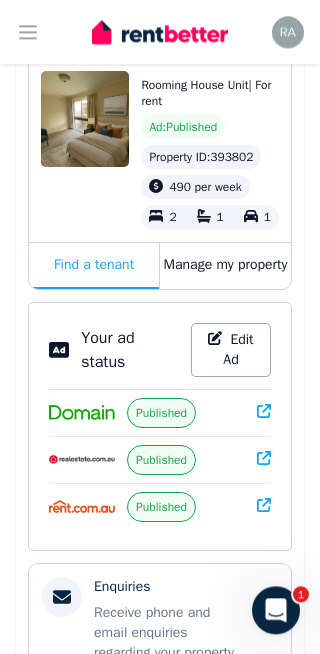 click on "Edit Ad" at bounding box center [231, 350] 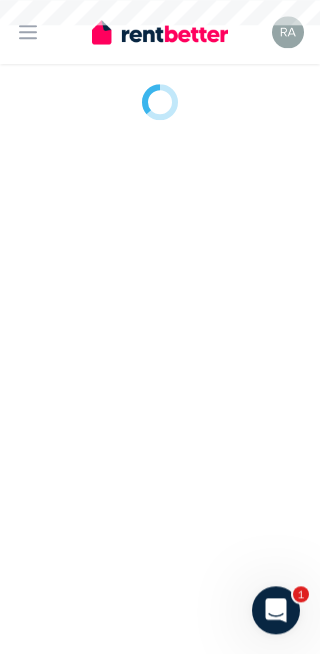 scroll, scrollTop: 0, scrollLeft: 0, axis: both 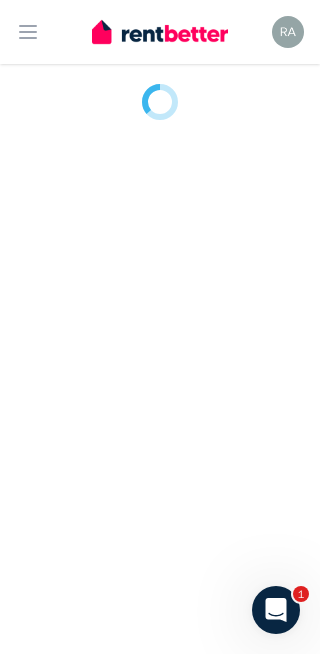 select on "**********" 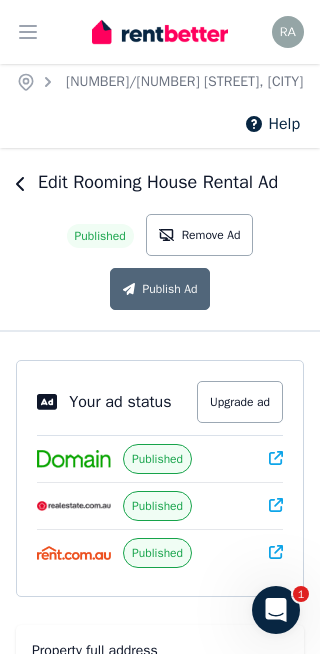 click on "Upgrade ad" at bounding box center (240, 402) 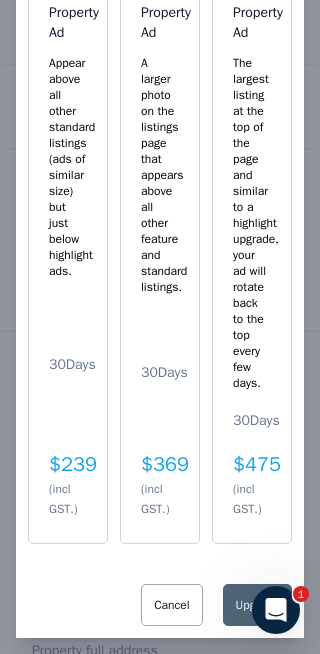 scroll, scrollTop: 366, scrollLeft: 0, axis: vertical 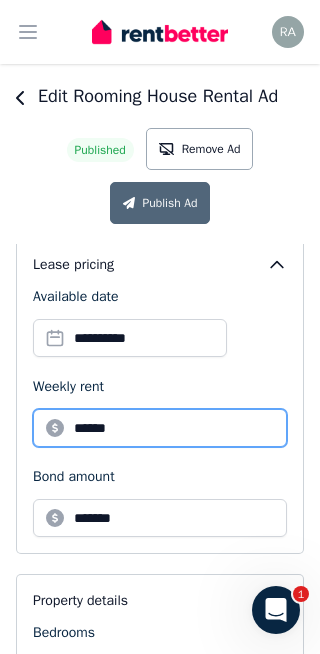 click on "******" at bounding box center (160, 428) 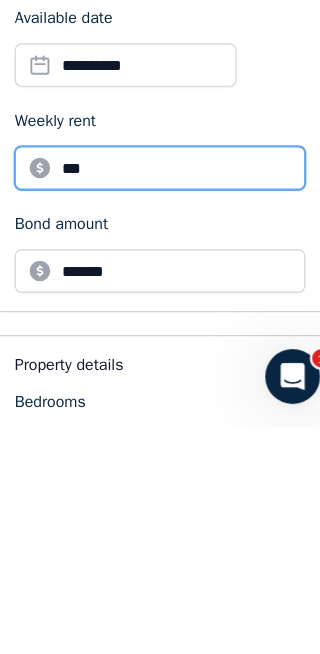type on "***" 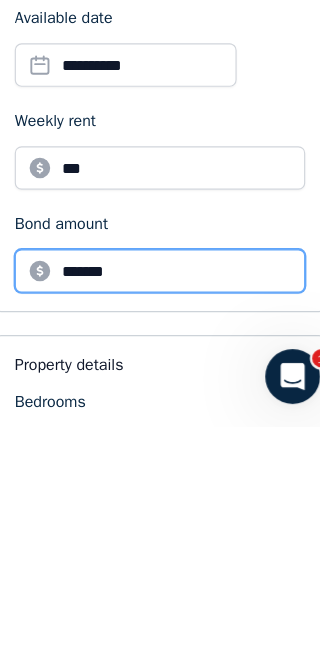 click on "*******" at bounding box center [160, 518] 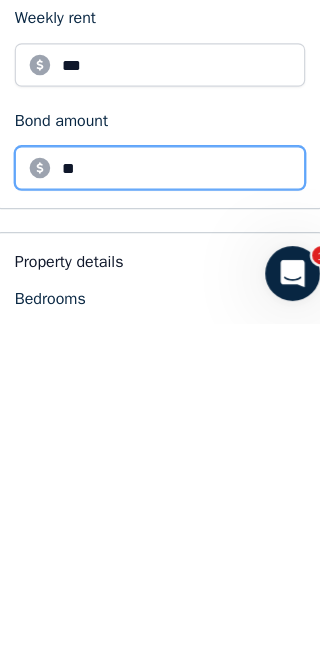 type on "*" 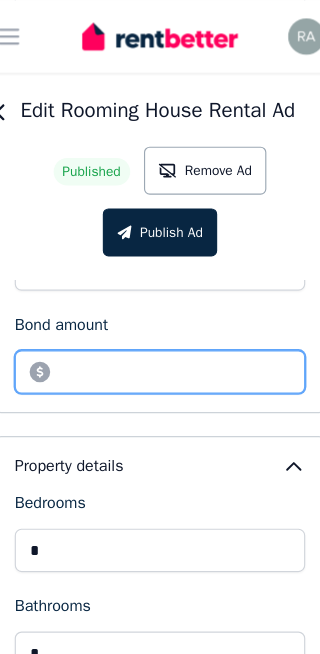 scroll, scrollTop: 900, scrollLeft: 0, axis: vertical 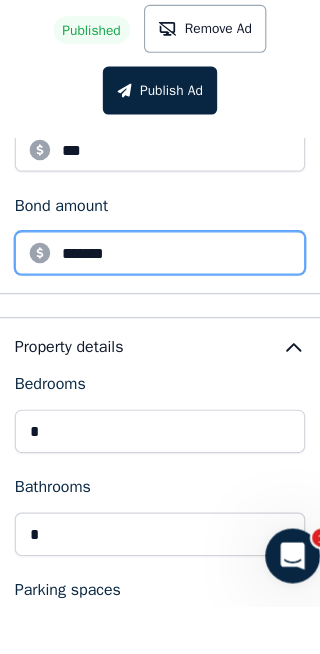 type on "*******" 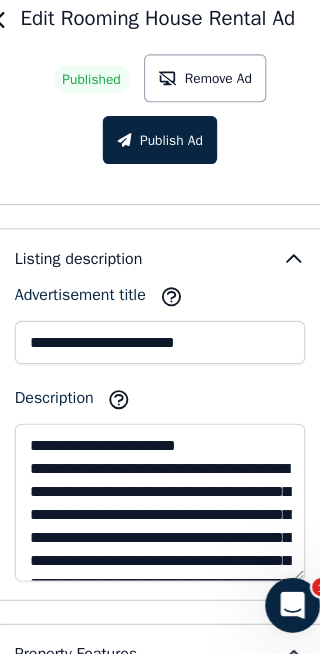 scroll, scrollTop: 1637, scrollLeft: 0, axis: vertical 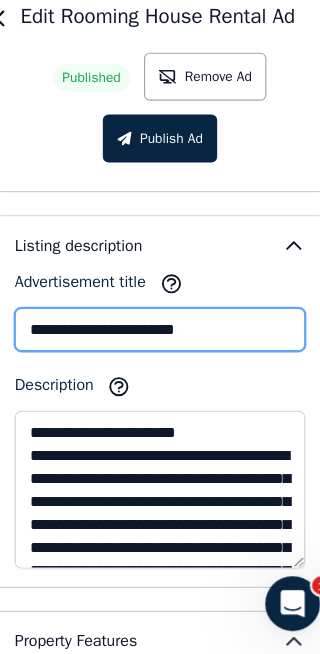 click on "**********" at bounding box center [160, 370] 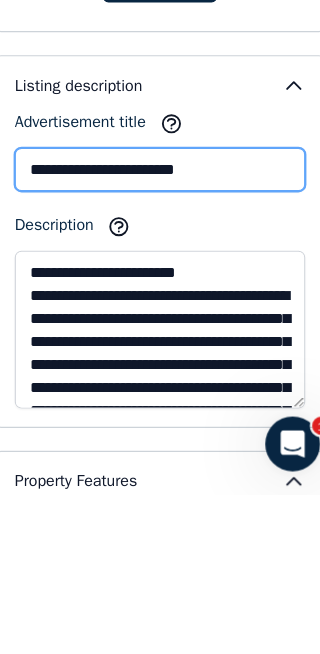 type on "**********" 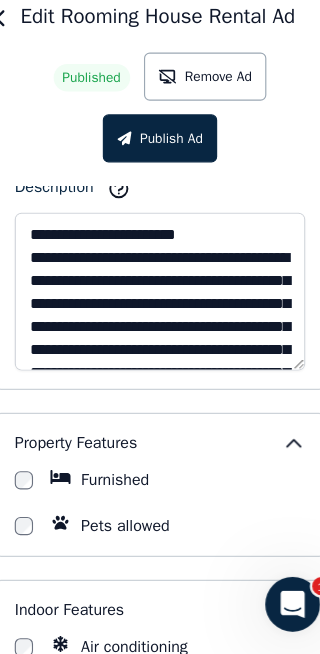 scroll, scrollTop: 1810, scrollLeft: 0, axis: vertical 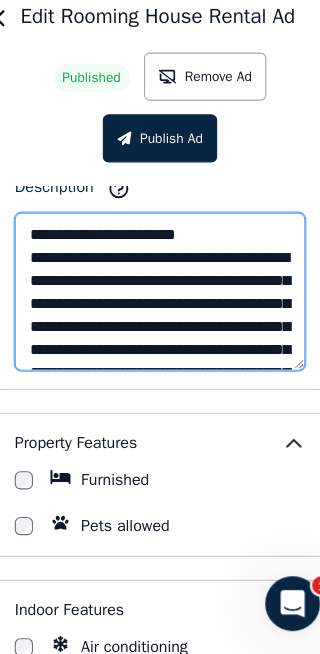 click on "**********" at bounding box center [160, 337] 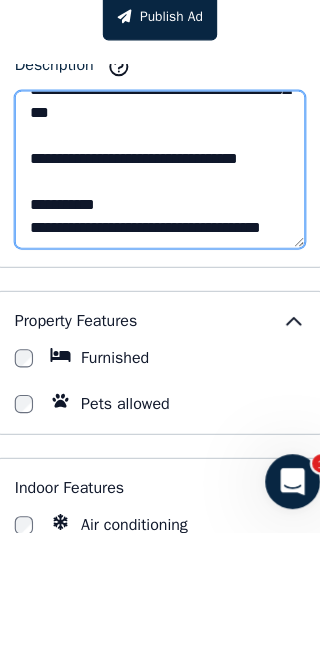 scroll, scrollTop: 240, scrollLeft: 0, axis: vertical 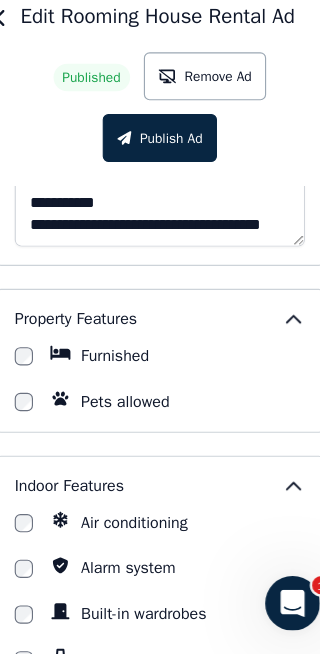 click on "Publish Ad" at bounding box center [160, 203] 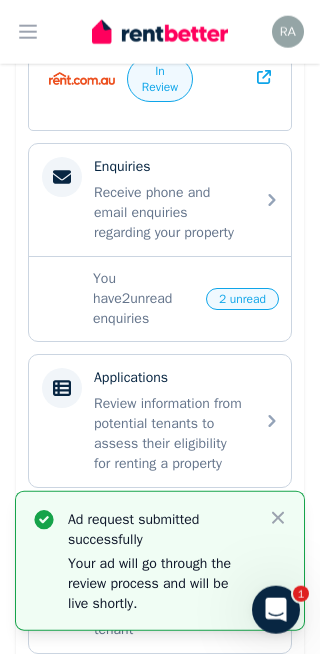 scroll, scrollTop: 719, scrollLeft: 0, axis: vertical 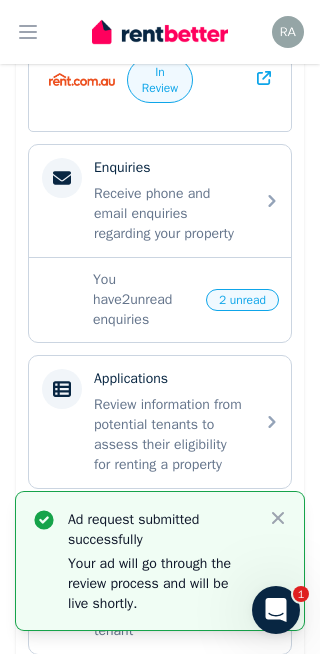 click on "You have  2  unread enquiries" at bounding box center [143, 300] 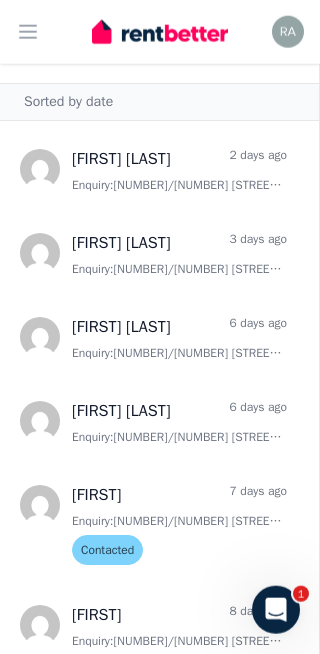 scroll, scrollTop: 0, scrollLeft: 0, axis: both 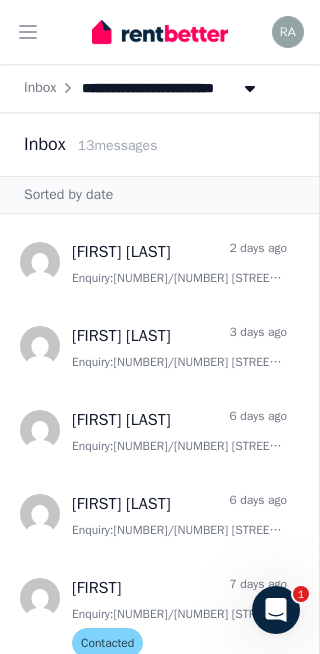 click at bounding box center (276, 610) 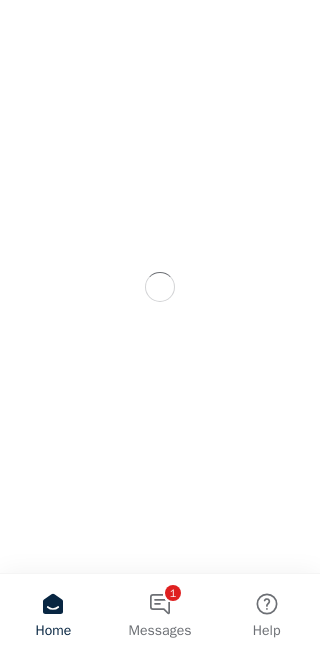 scroll, scrollTop: 0, scrollLeft: 0, axis: both 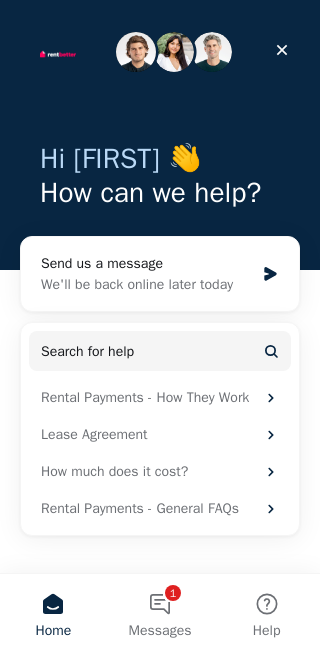 click at bounding box center (282, 50) 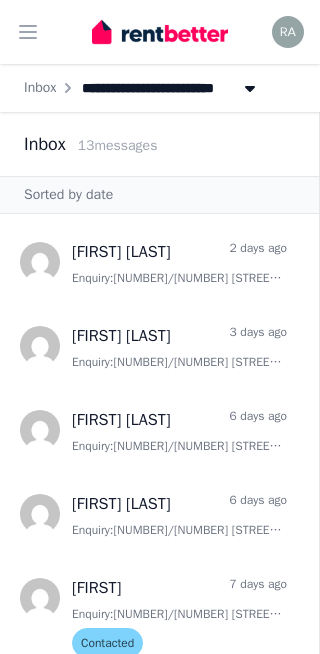 scroll, scrollTop: 0, scrollLeft: 0, axis: both 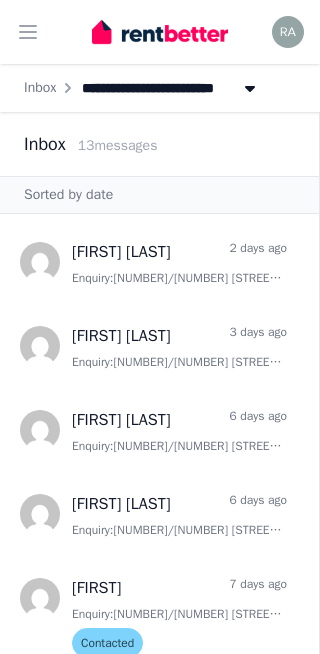 click on "Inbox" at bounding box center [40, 87] 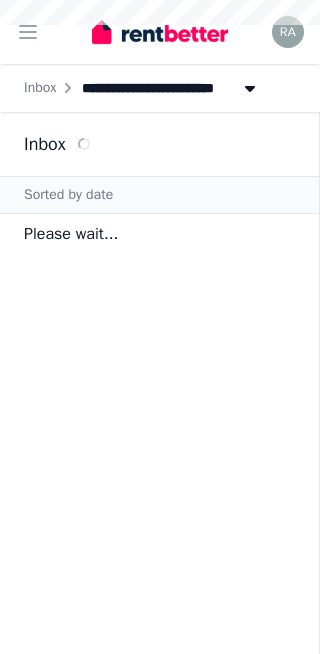 click 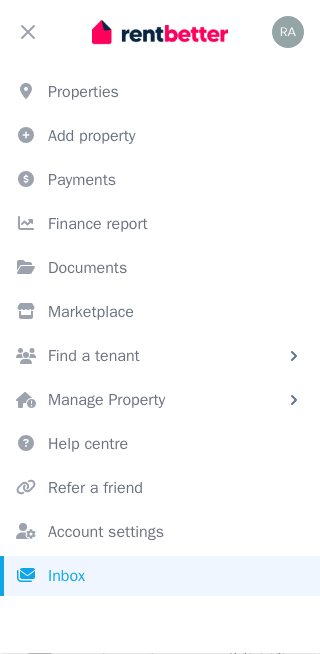 click on "Properties" at bounding box center [160, 92] 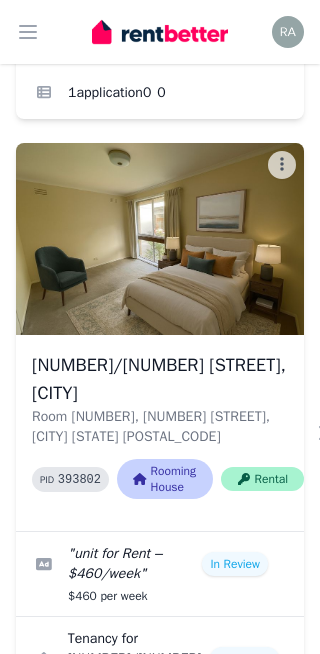 scroll, scrollTop: 2560, scrollLeft: 0, axis: vertical 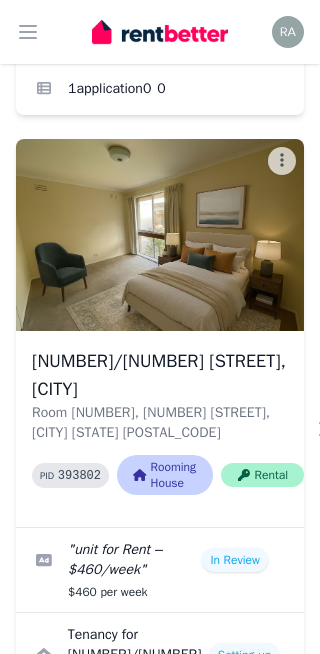 click at bounding box center (160, 235) 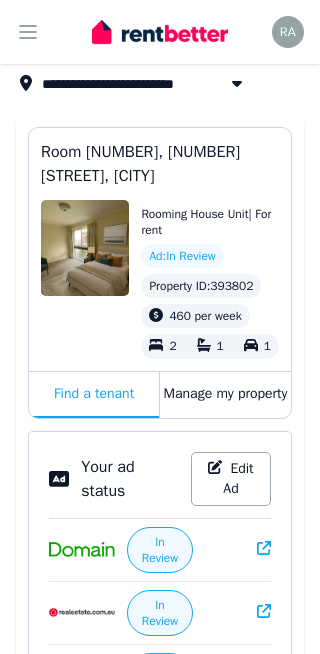 scroll, scrollTop: 126, scrollLeft: 0, axis: vertical 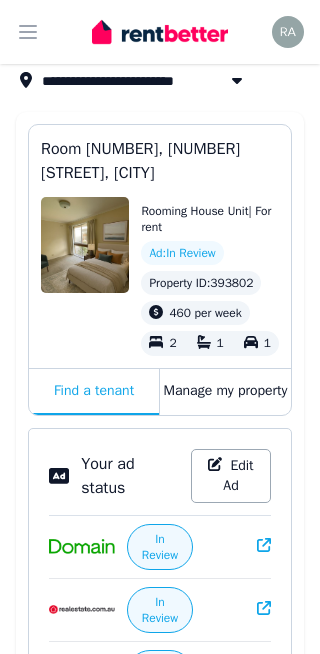 click on "Edit Ad" at bounding box center [231, 476] 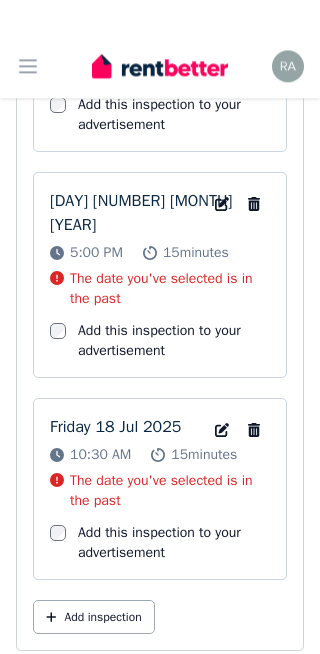 scroll, scrollTop: 4749, scrollLeft: 0, axis: vertical 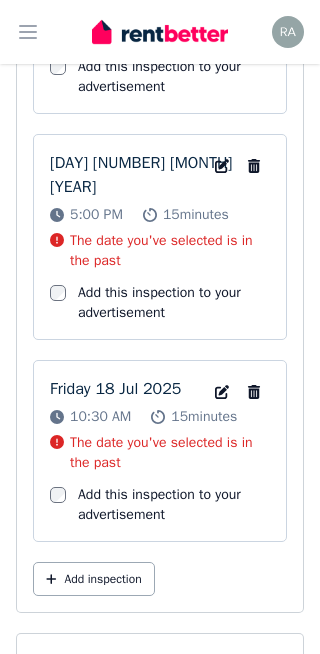 click on "Add inspection" at bounding box center [94, 579] 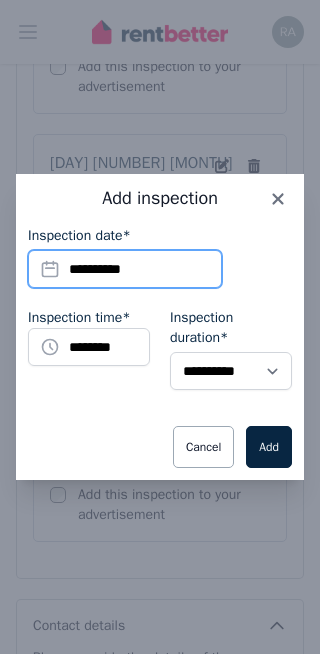 click on "**********" at bounding box center [125, 269] 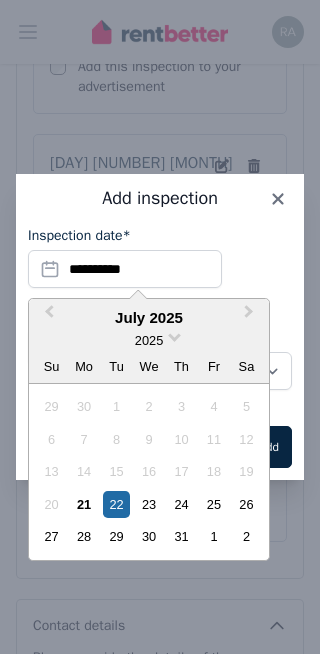 click on "26" at bounding box center [246, 504] 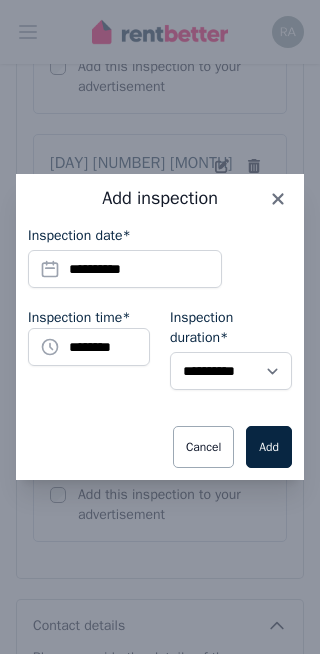 click on "Add" at bounding box center [269, 447] 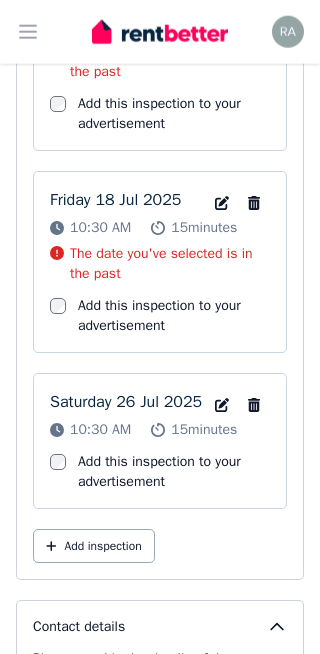 click on "Add inspection" at bounding box center [94, 546] 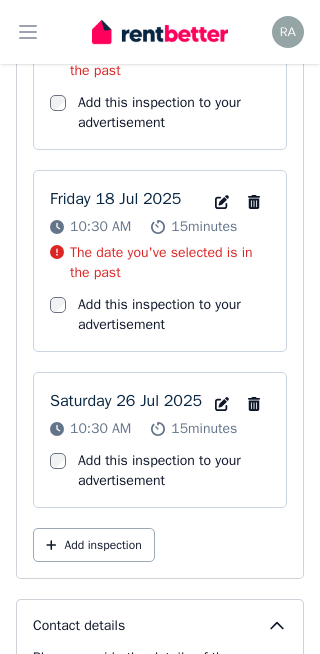 select on "**" 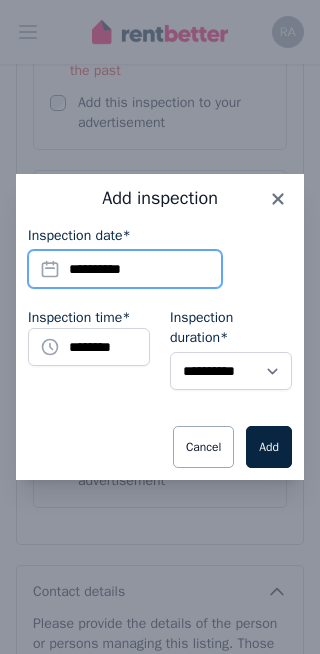 click on "**********" at bounding box center [125, 269] 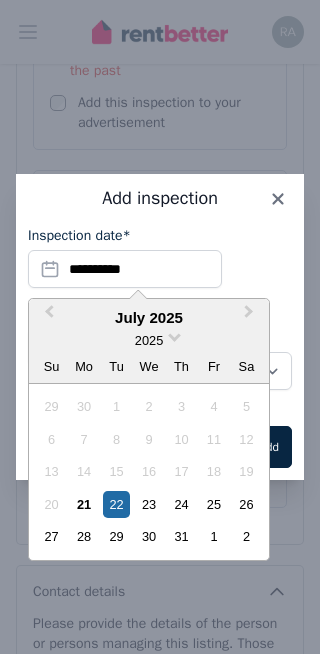 click on "24" at bounding box center (181, 504) 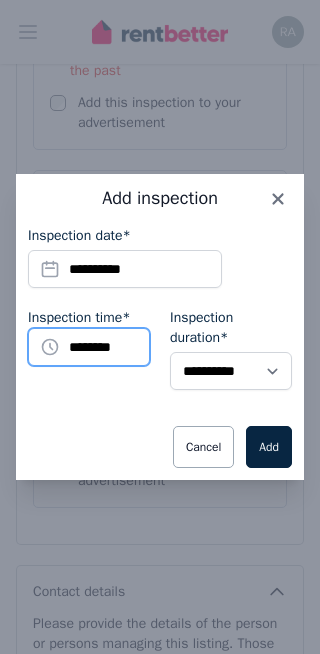 click on "********" at bounding box center [89, 347] 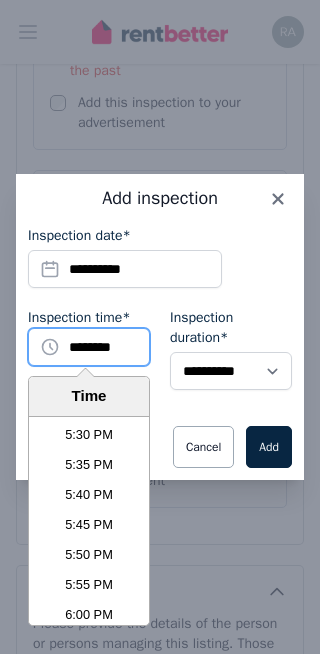 scroll, scrollTop: 6298, scrollLeft: 0, axis: vertical 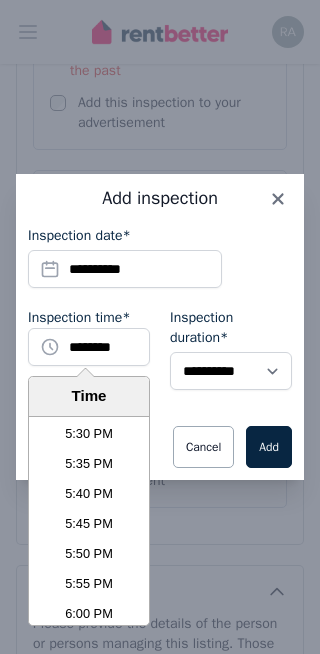 click on "5:50 PM" at bounding box center (89, 554) 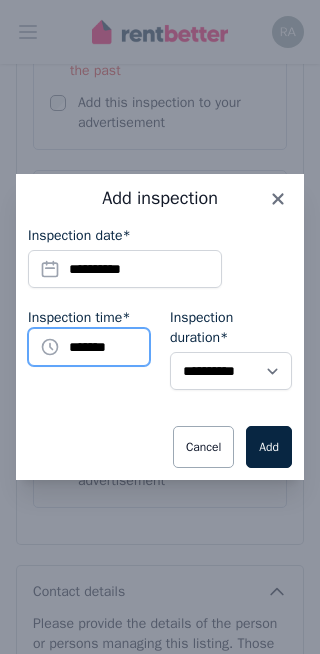 click on "*******" at bounding box center [89, 347] 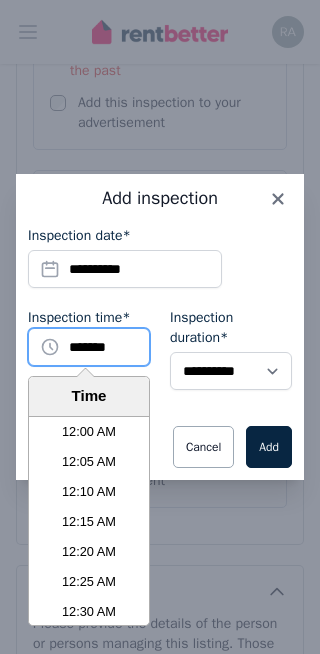 scroll, scrollTop: 6330, scrollLeft: 0, axis: vertical 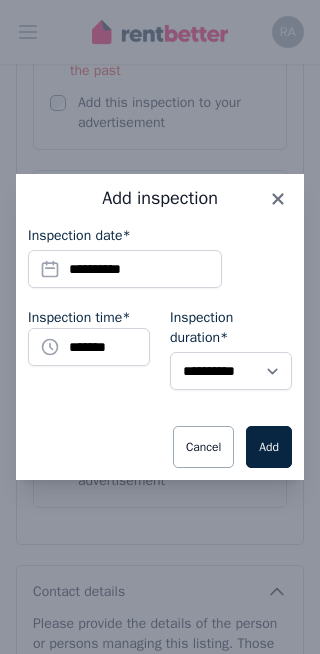 click on "Cancel" at bounding box center (203, 447) 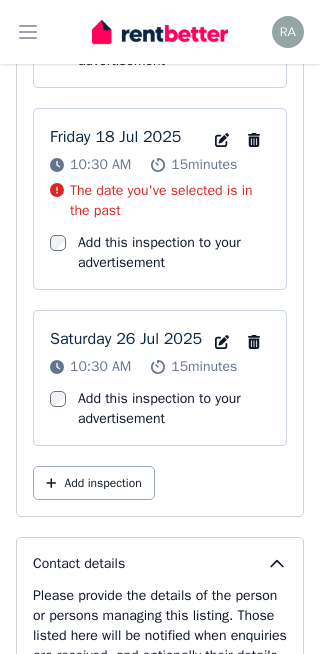 scroll, scrollTop: 5002, scrollLeft: 0, axis: vertical 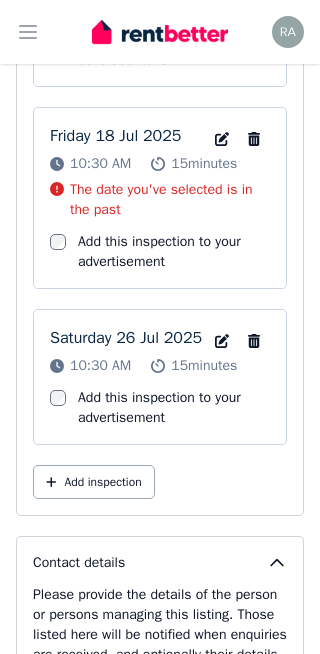 click on "Add inspection" at bounding box center (94, 482) 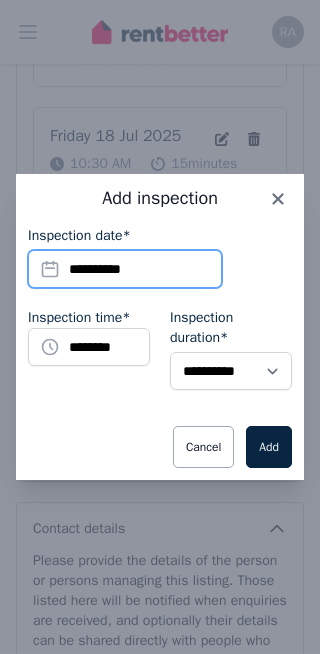 click on "**********" at bounding box center [125, 269] 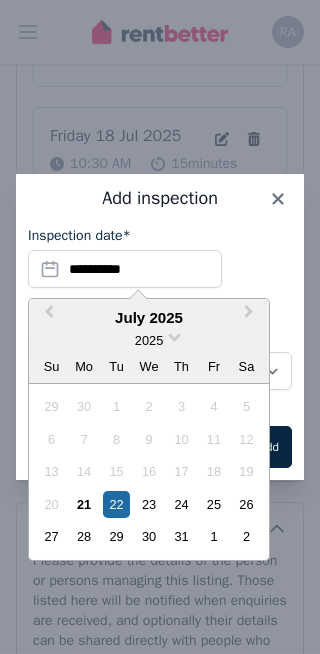 click on "24" at bounding box center (181, 504) 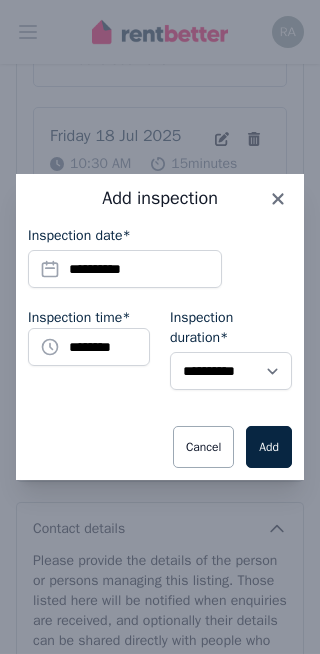 click on "Add" at bounding box center (269, 447) 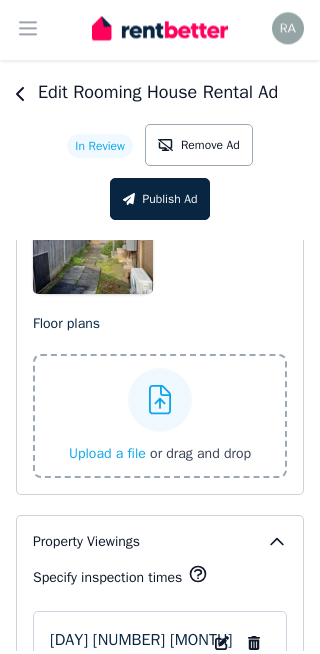 scroll, scrollTop: 4038, scrollLeft: 0, axis: vertical 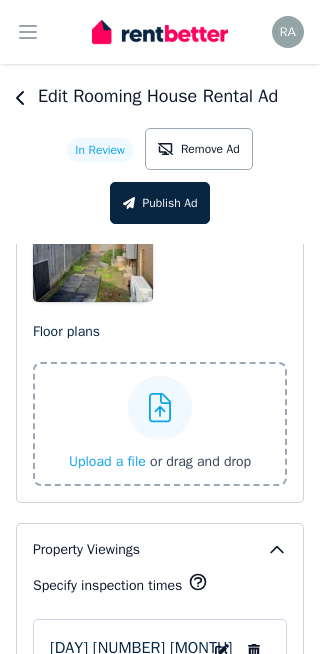 click on "Publish Ad" at bounding box center (160, 203) 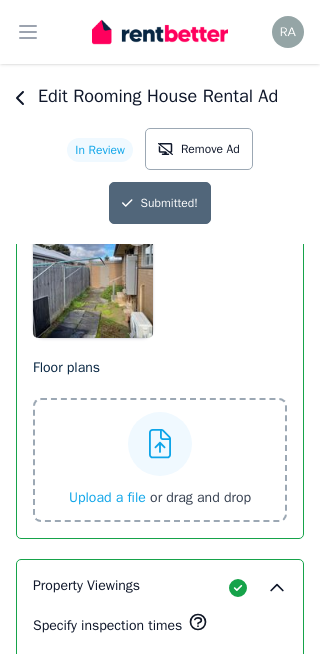 scroll, scrollTop: 0, scrollLeft: 0, axis: both 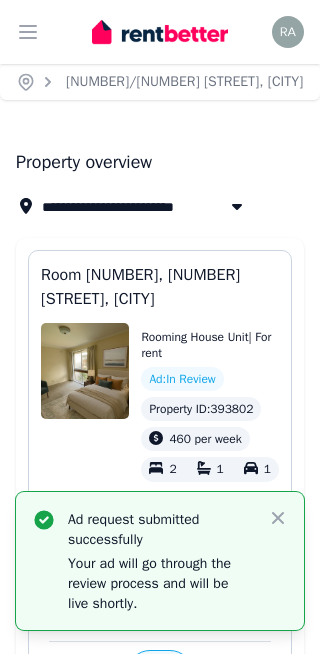 click 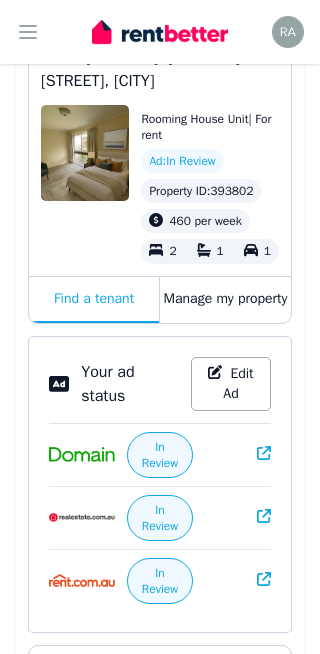 scroll, scrollTop: 229, scrollLeft: 0, axis: vertical 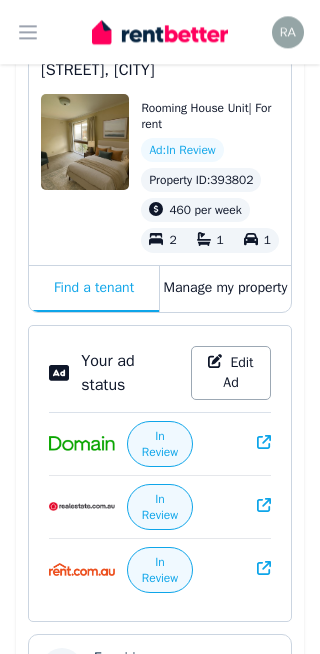 click on "Edit Ad" at bounding box center [231, 373] 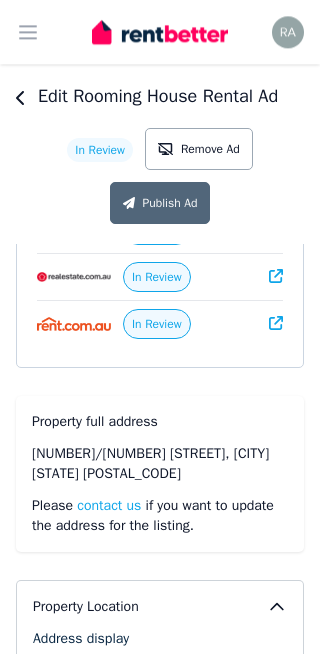 scroll, scrollTop: 0, scrollLeft: 0, axis: both 